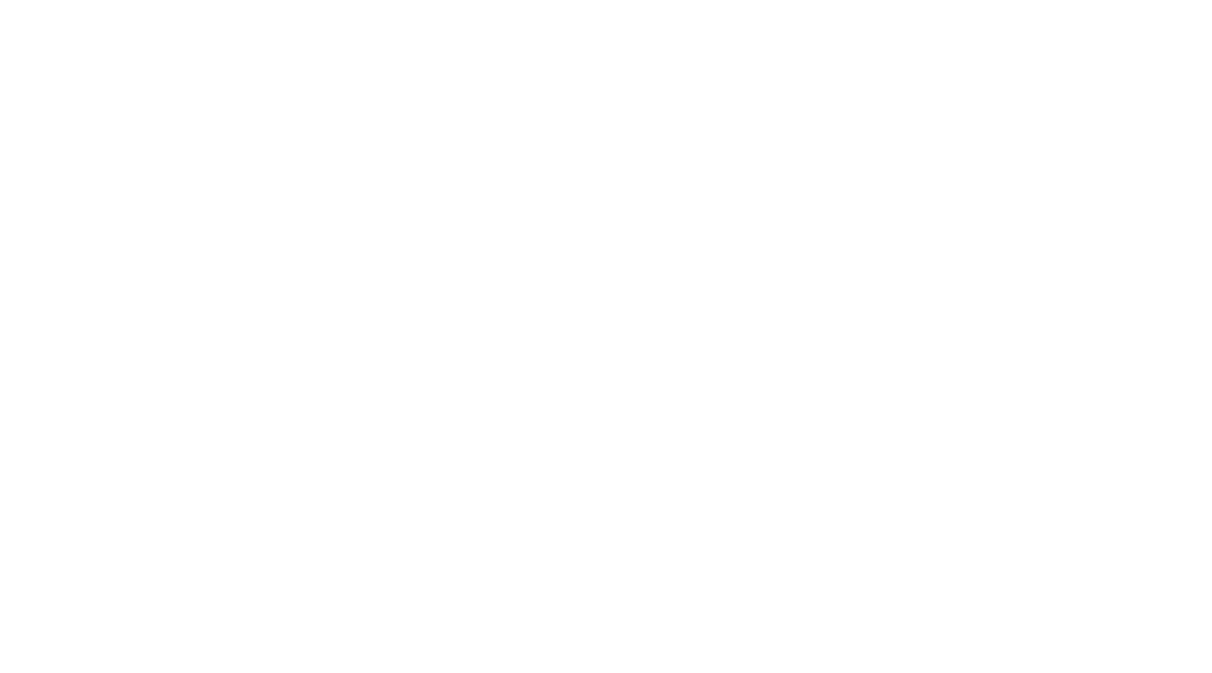 scroll, scrollTop: 0, scrollLeft: 0, axis: both 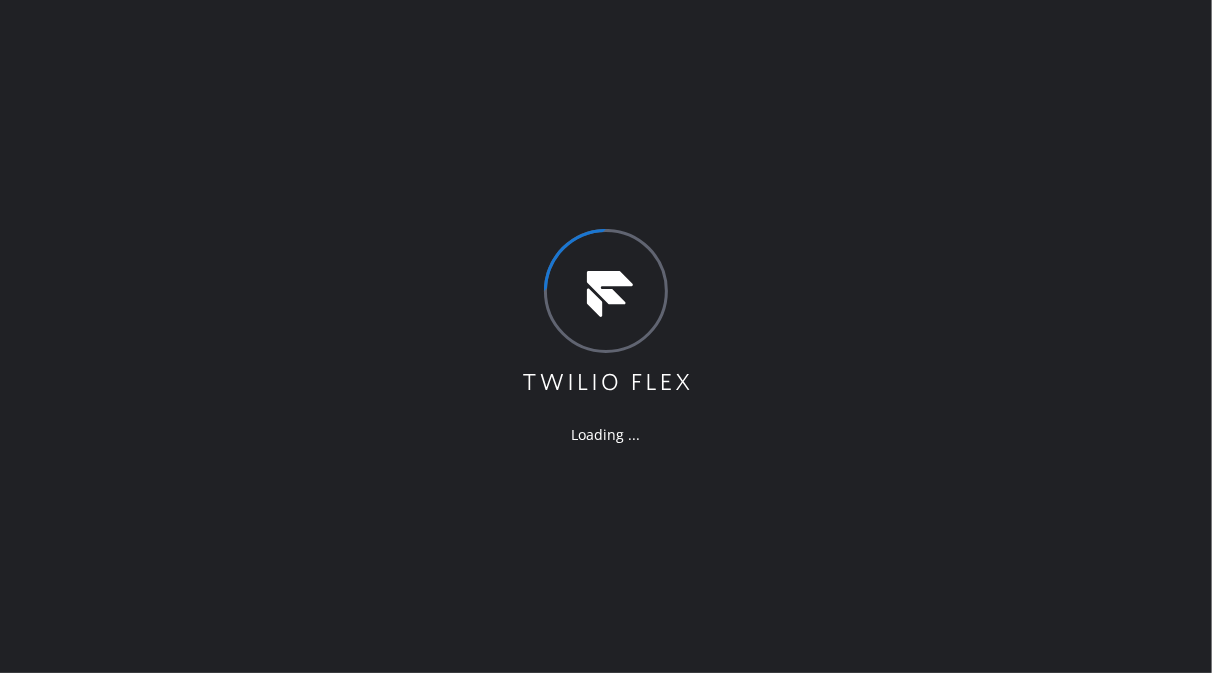 click on "Loading ..." at bounding box center [606, 336] 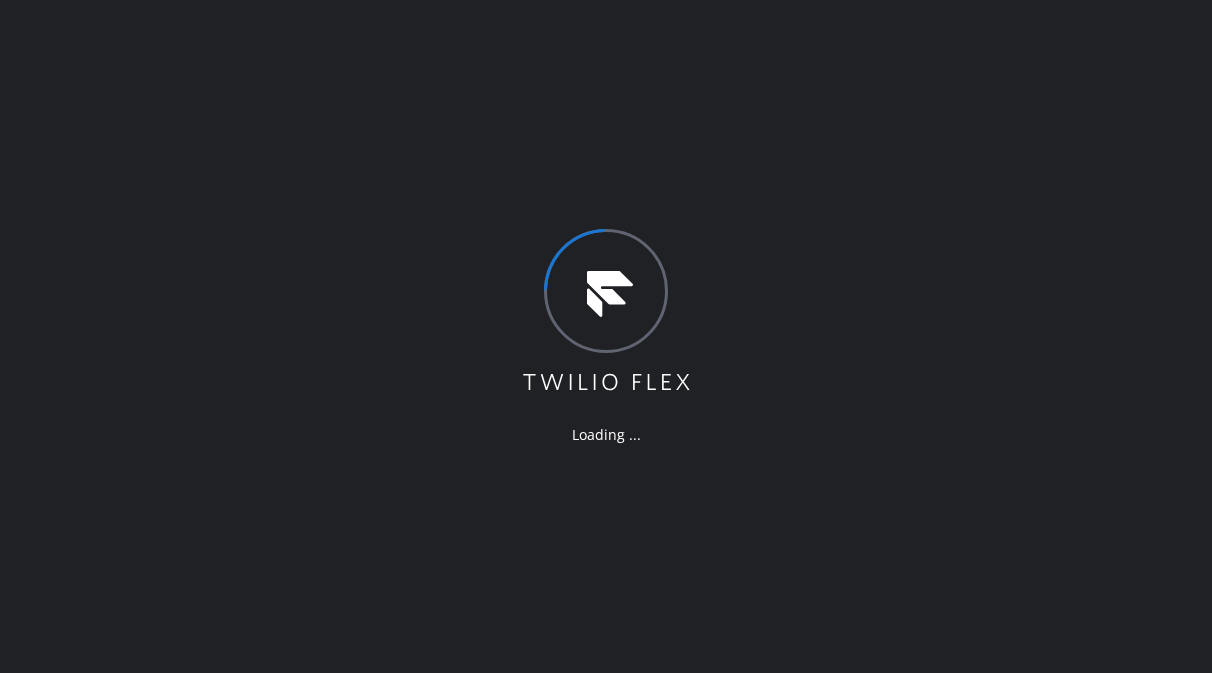 scroll, scrollTop: 0, scrollLeft: 0, axis: both 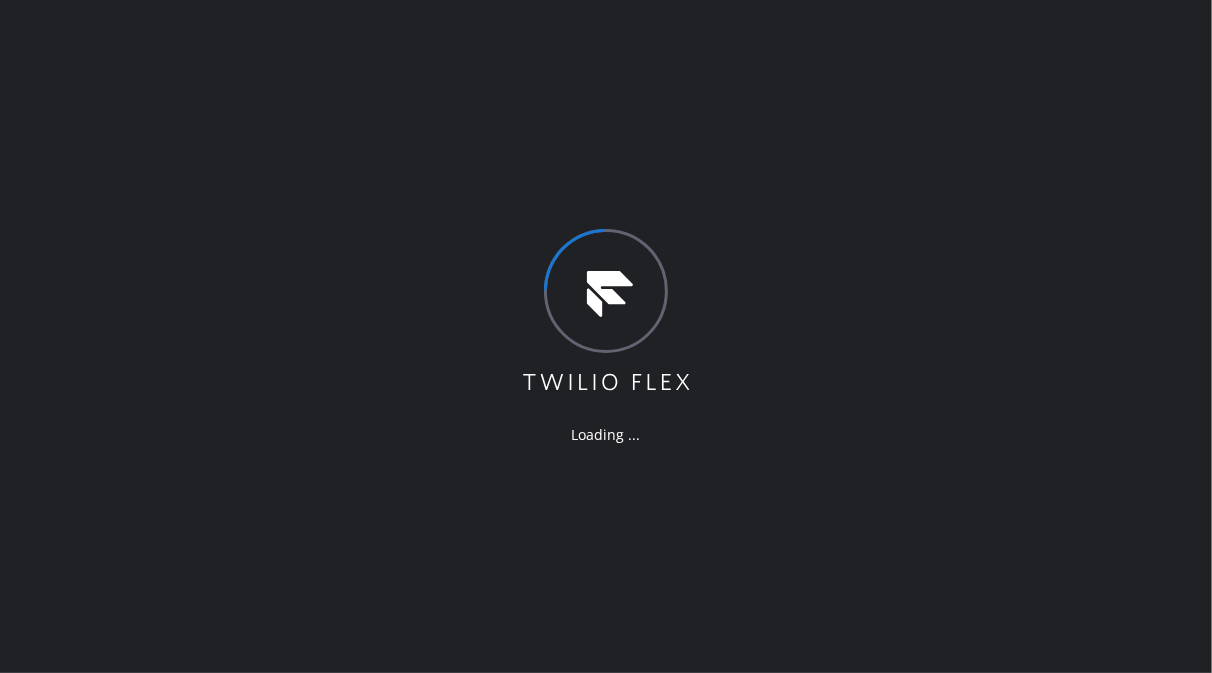 click on "Loading ..." at bounding box center (606, 336) 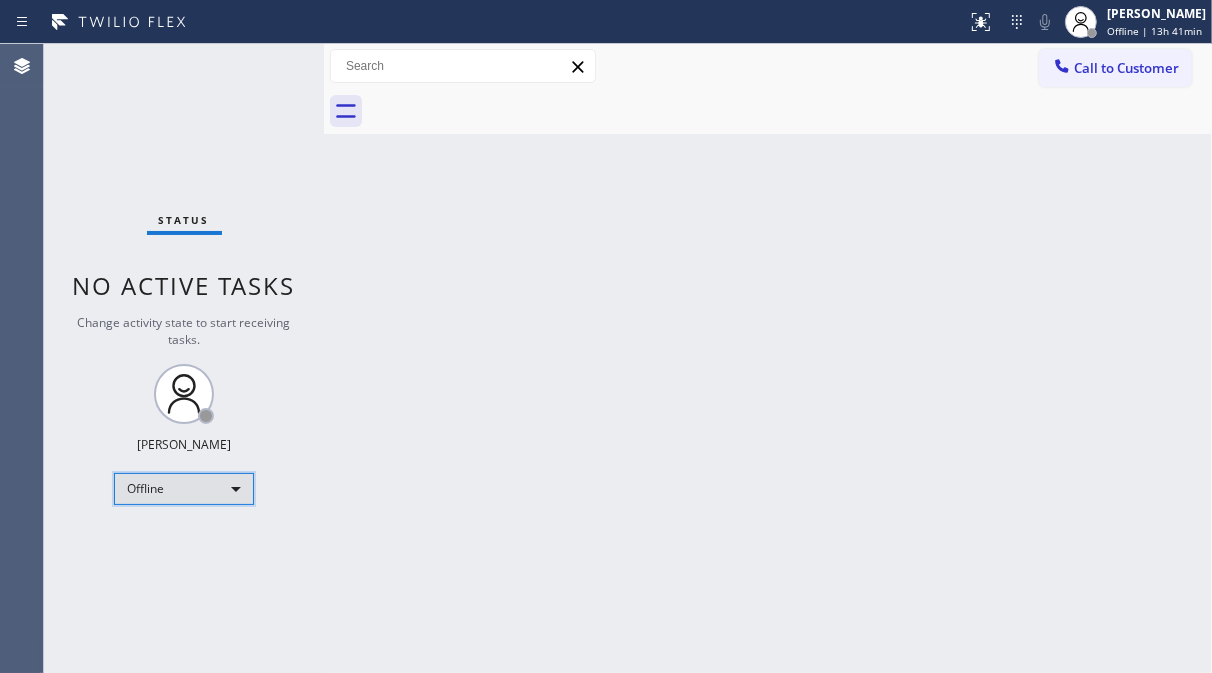 click on "Offline" at bounding box center [184, 489] 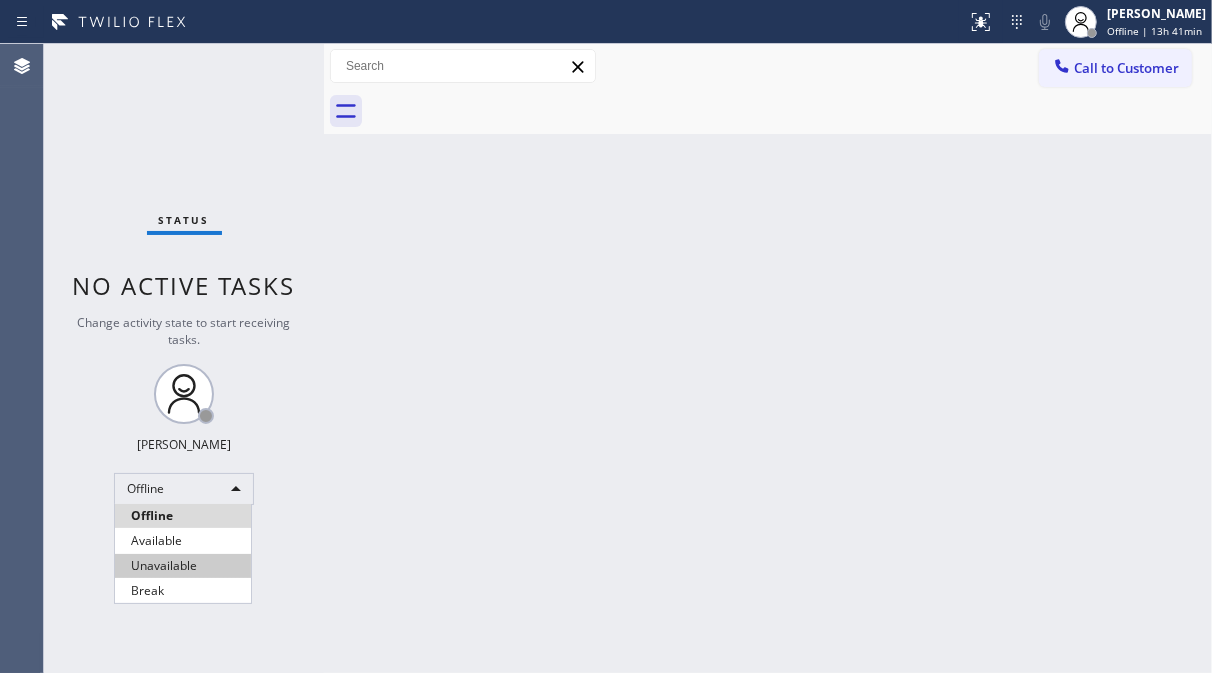 click on "Unavailable" at bounding box center [183, 566] 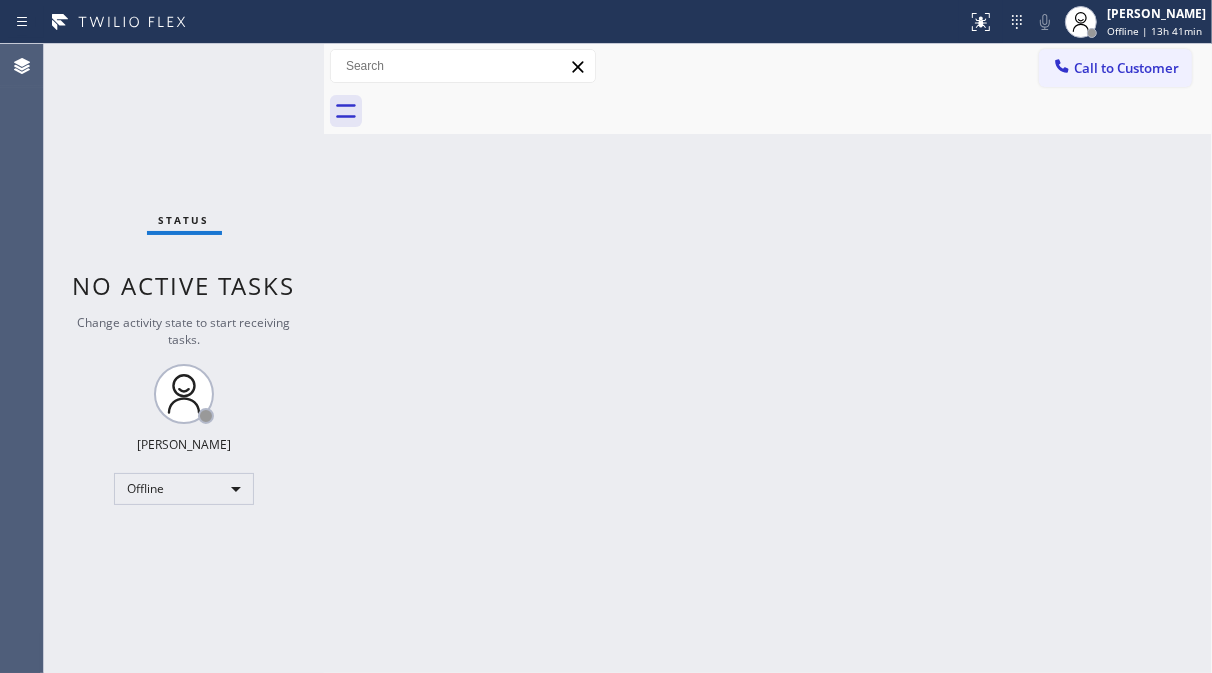 click 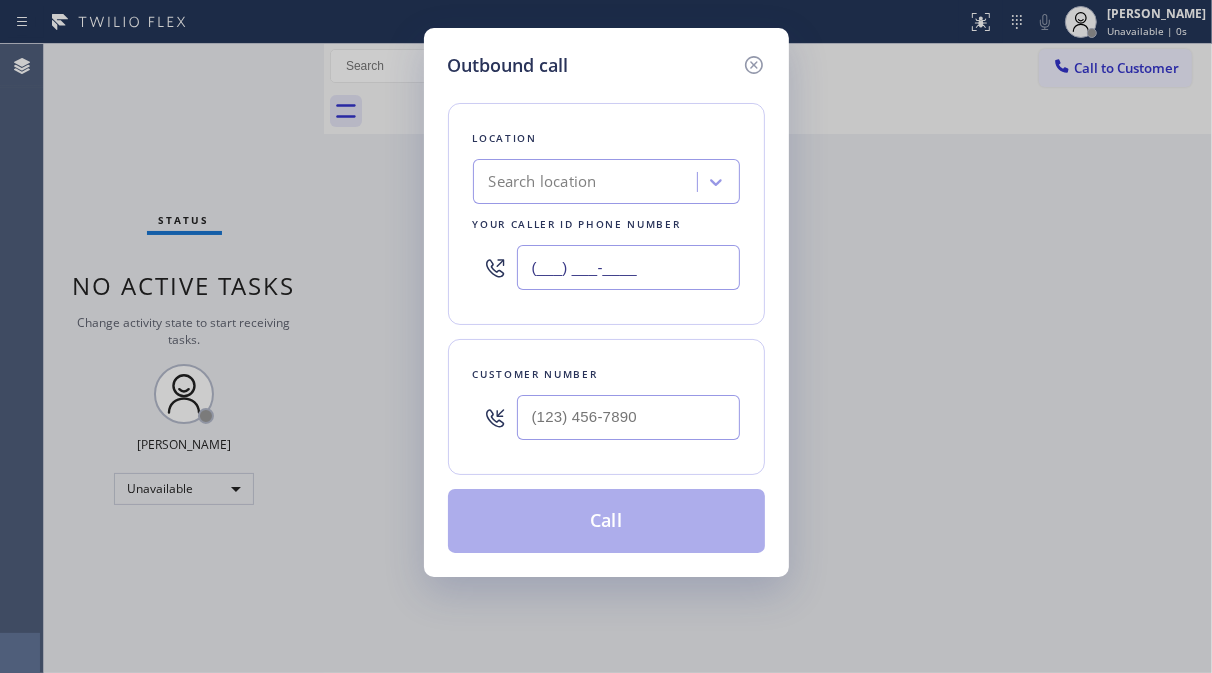 click on "(___) ___-____" at bounding box center [628, 267] 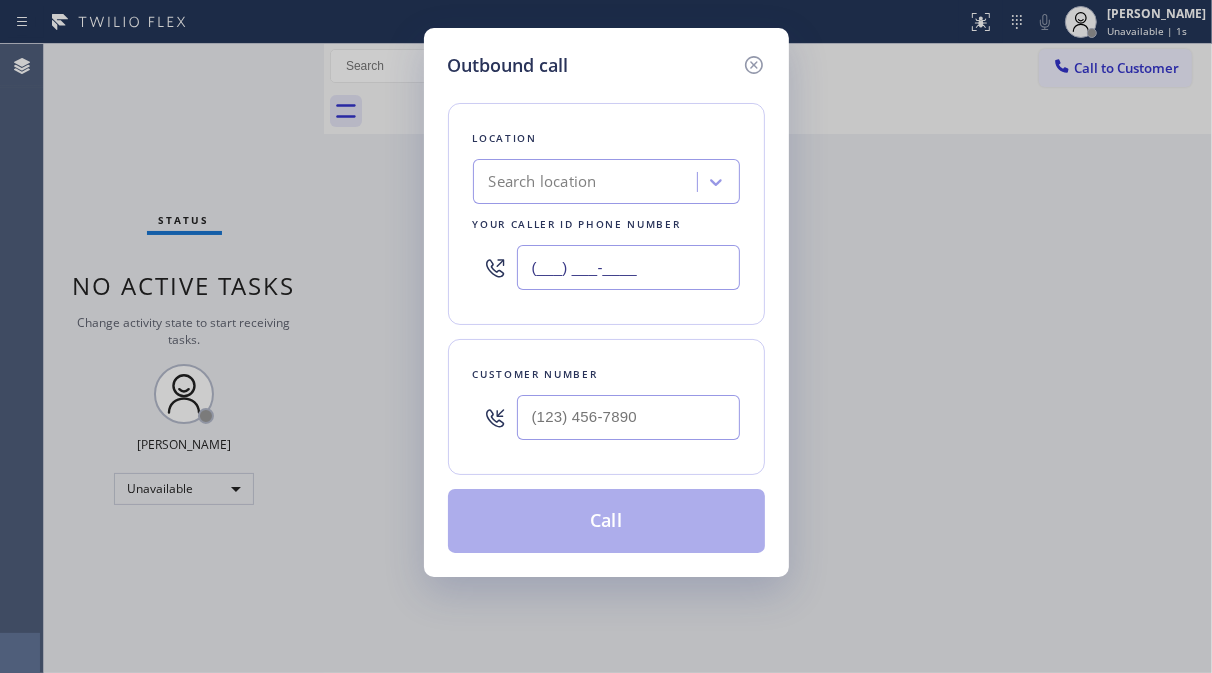 paste on "855) 666-9755" 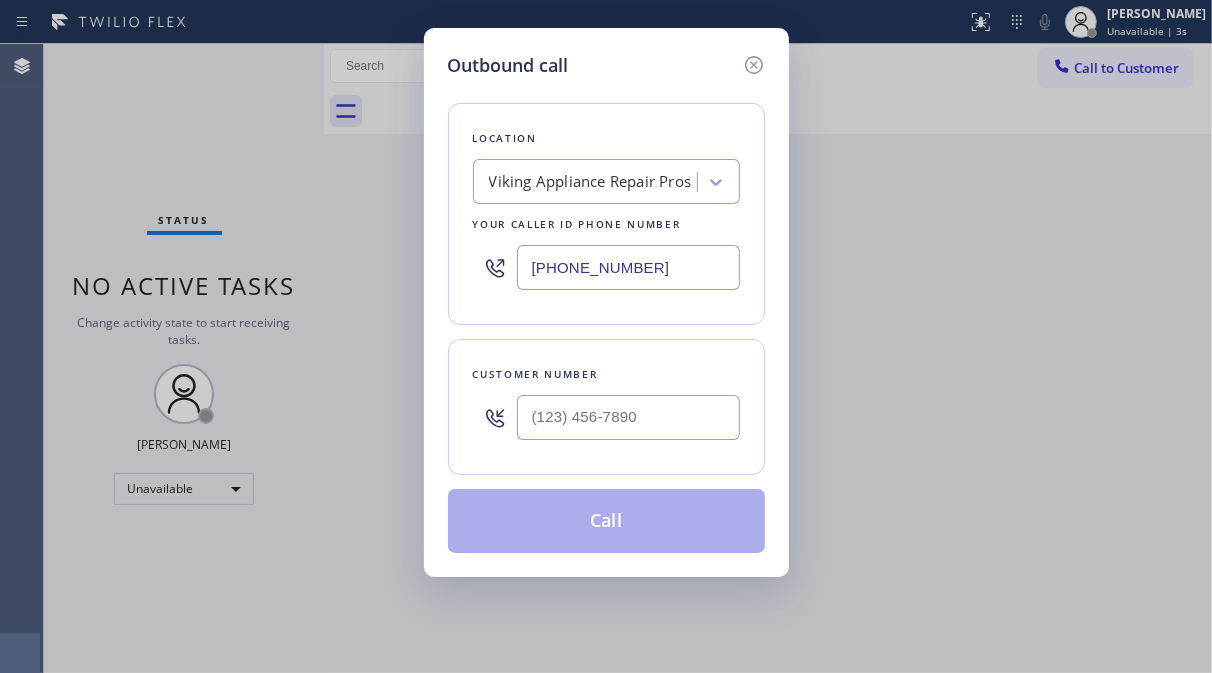 type on "(855) 666-9755" 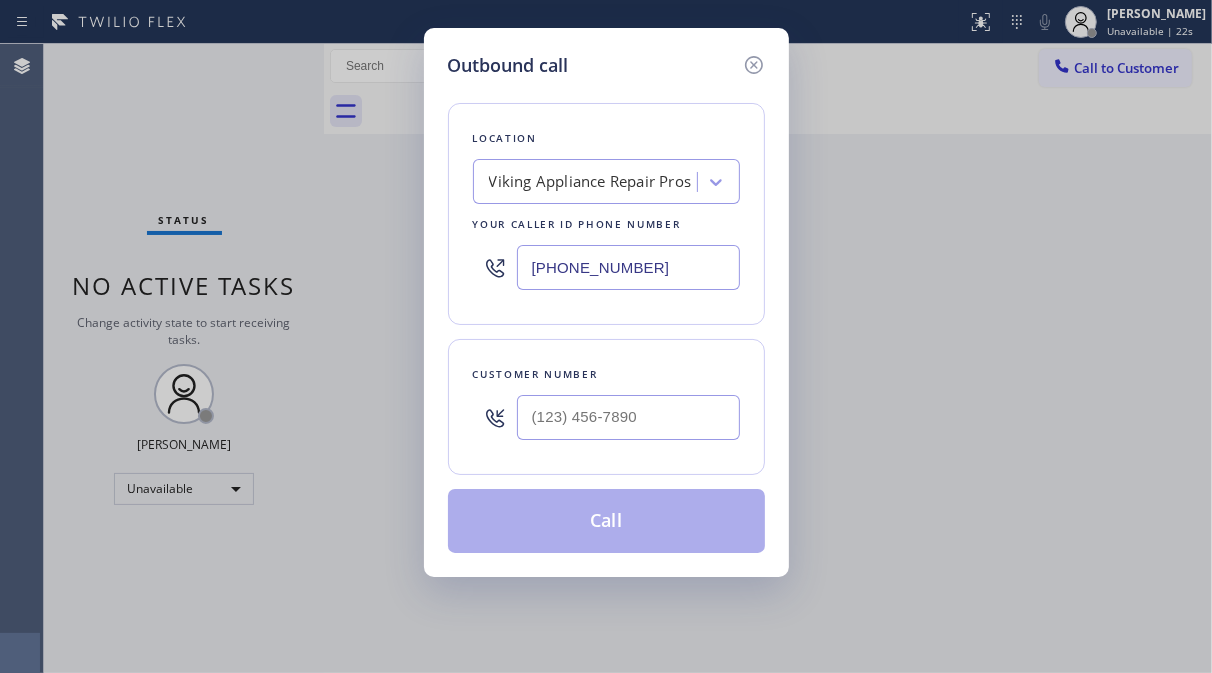 click on "Outbound call Location Viking Appliance Repair Pros Your caller id phone number (855) 666-9755 Customer number Call" at bounding box center [606, 336] 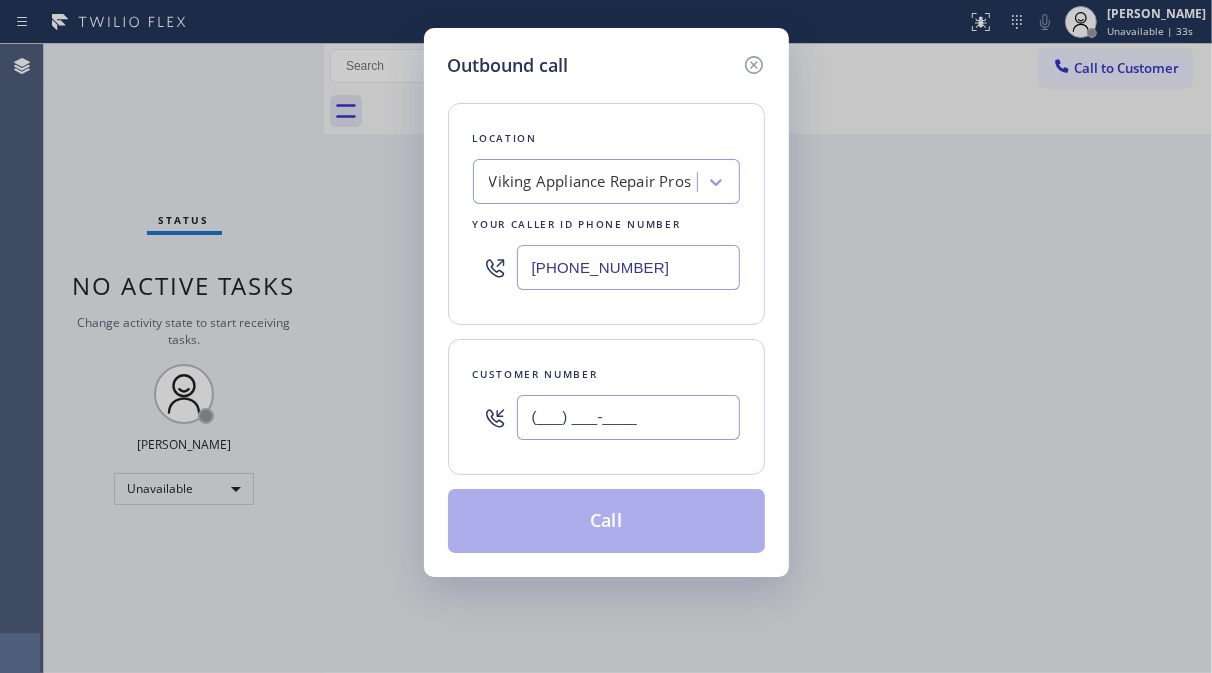 click on "(___) ___-____" at bounding box center [628, 417] 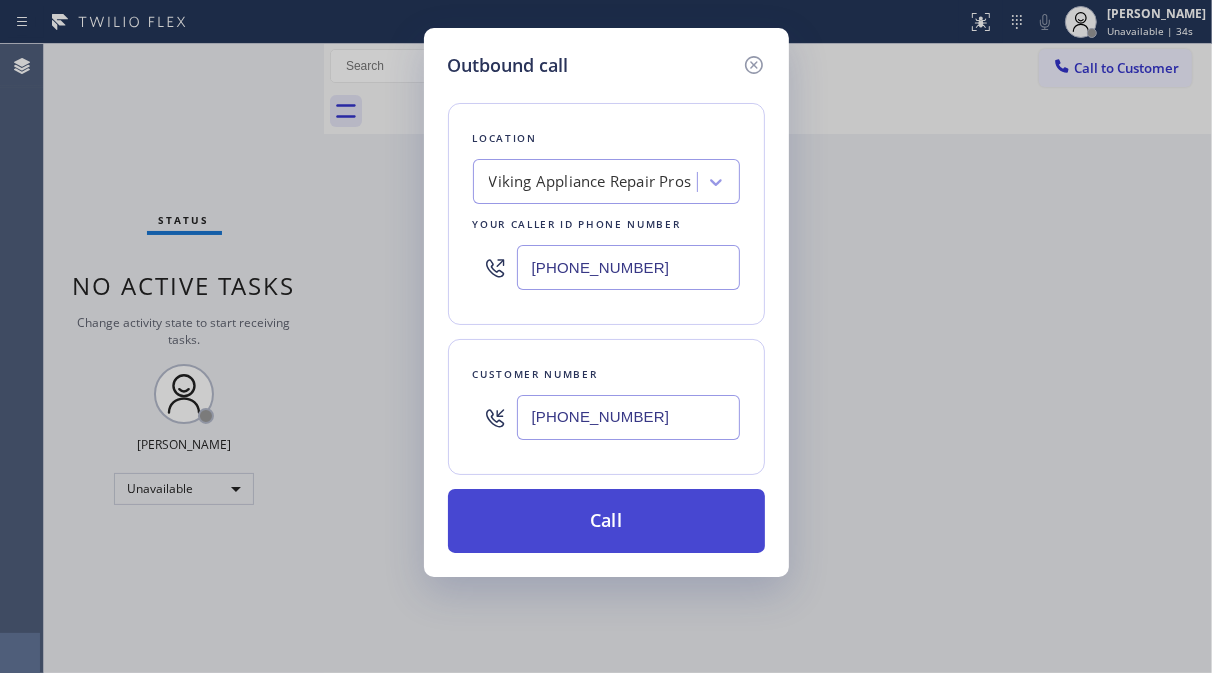 type on "(202) 821-5478" 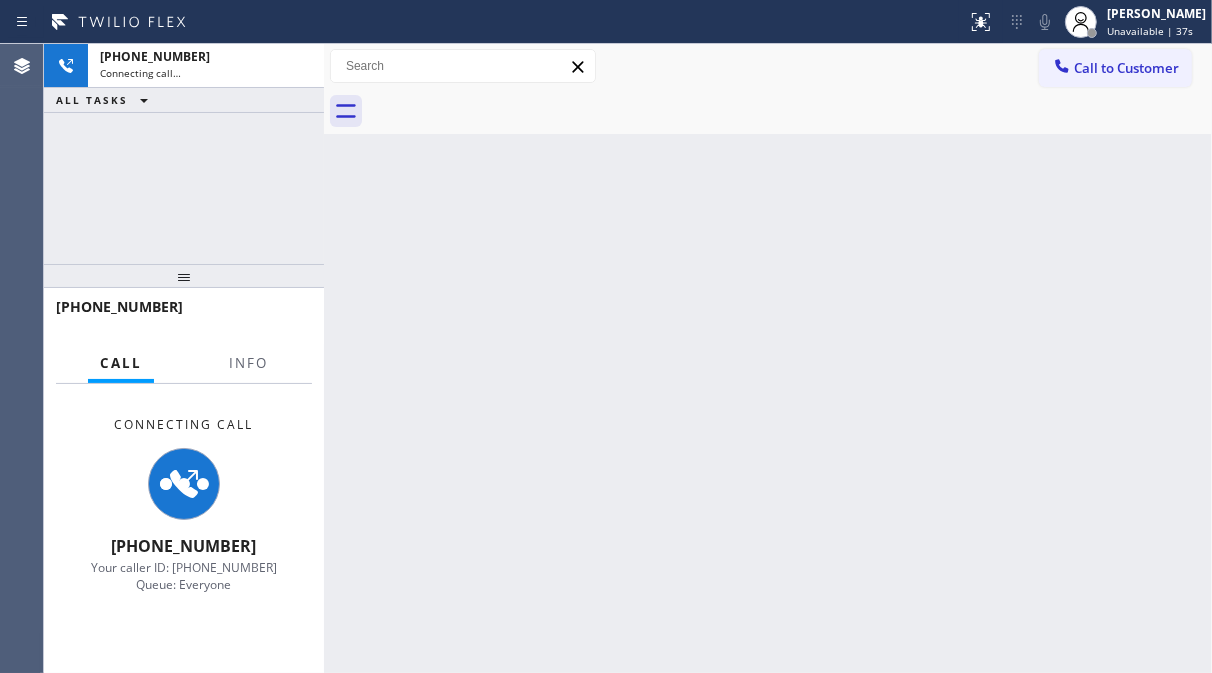 click on "+12028215478 Connecting call… ALL TASKS ALL TASKS ACTIVE TASKS TASKS IN WRAP UP" at bounding box center [184, 154] 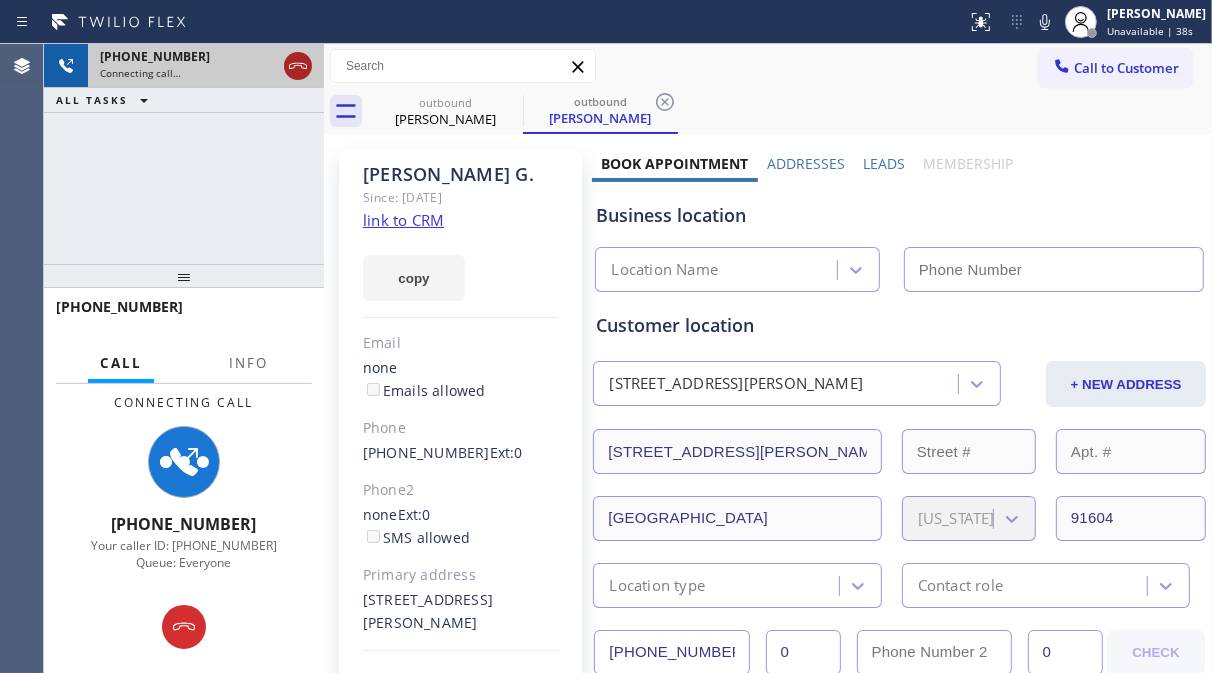 click 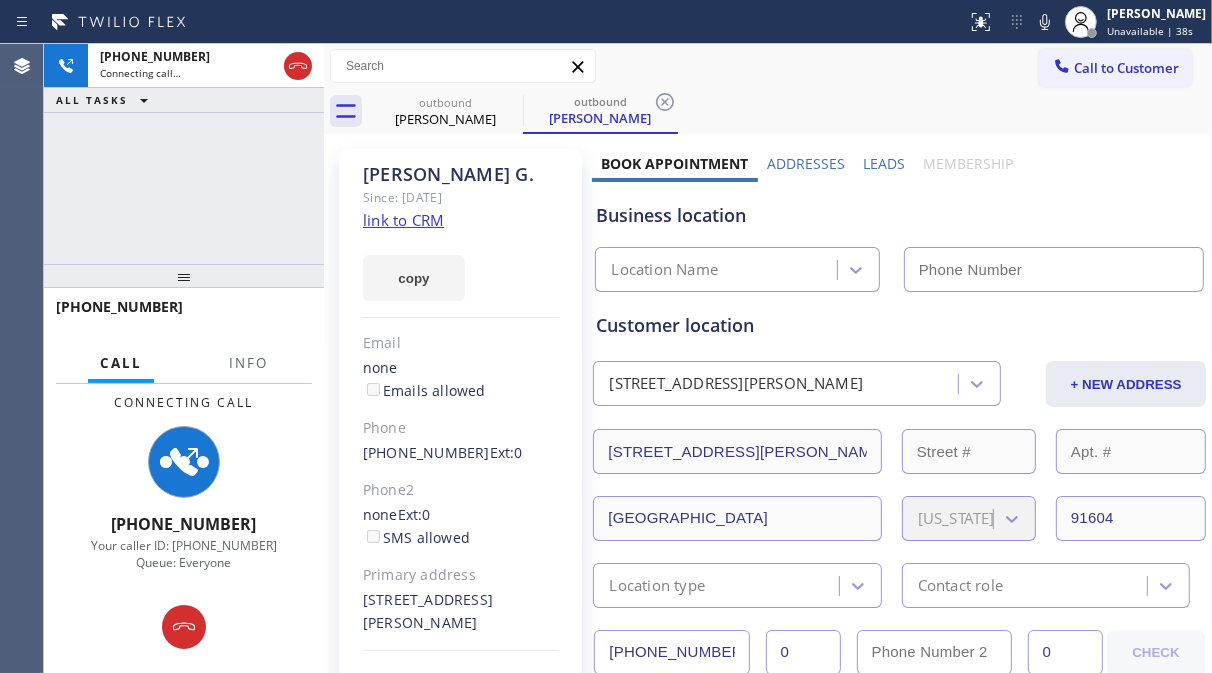 click on "link to CRM" 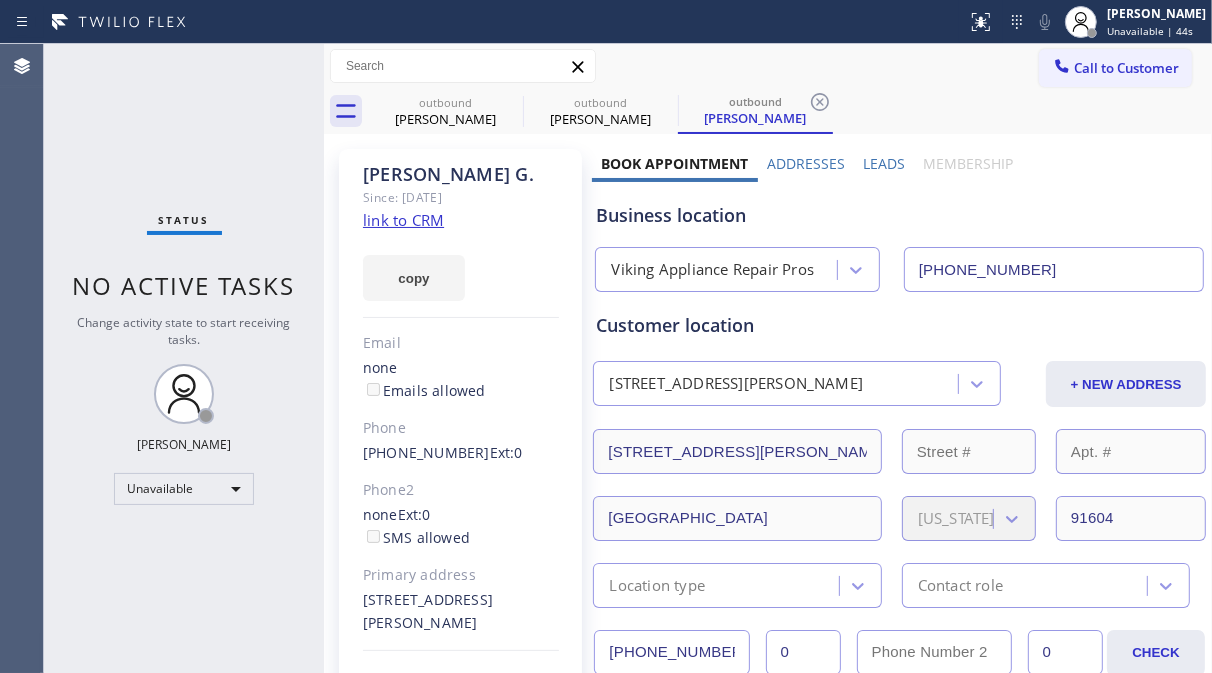 type on "(855) 666-9755" 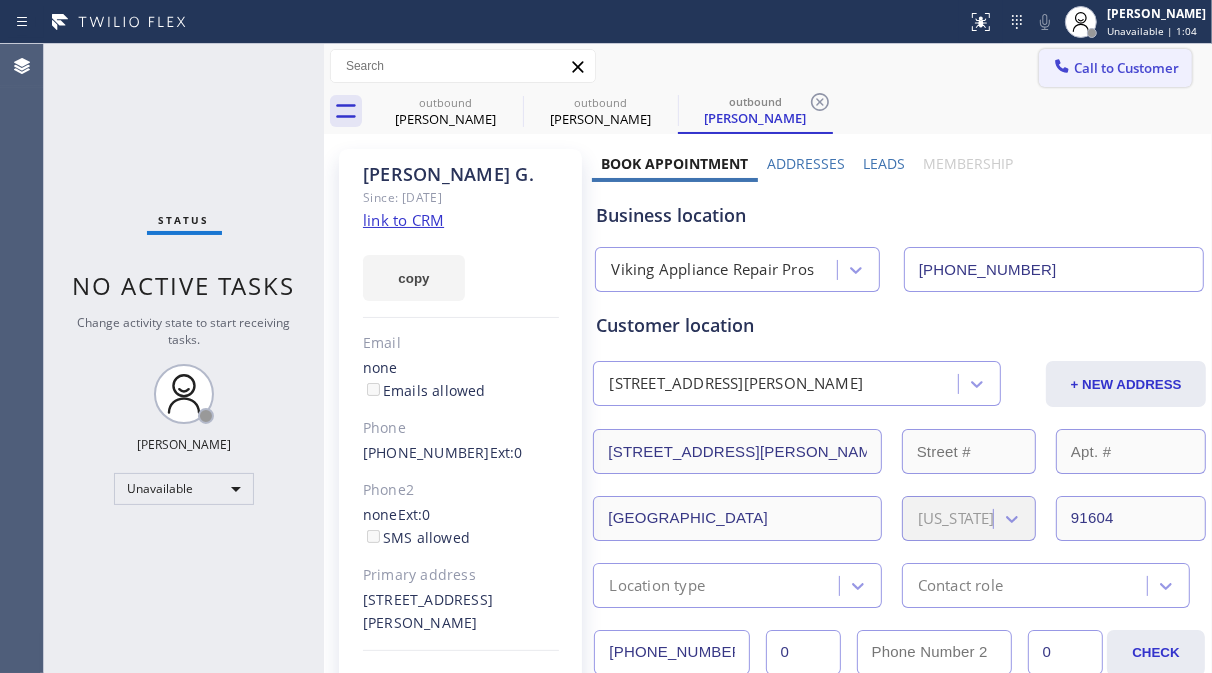 click on "Call to Customer" at bounding box center (1126, 68) 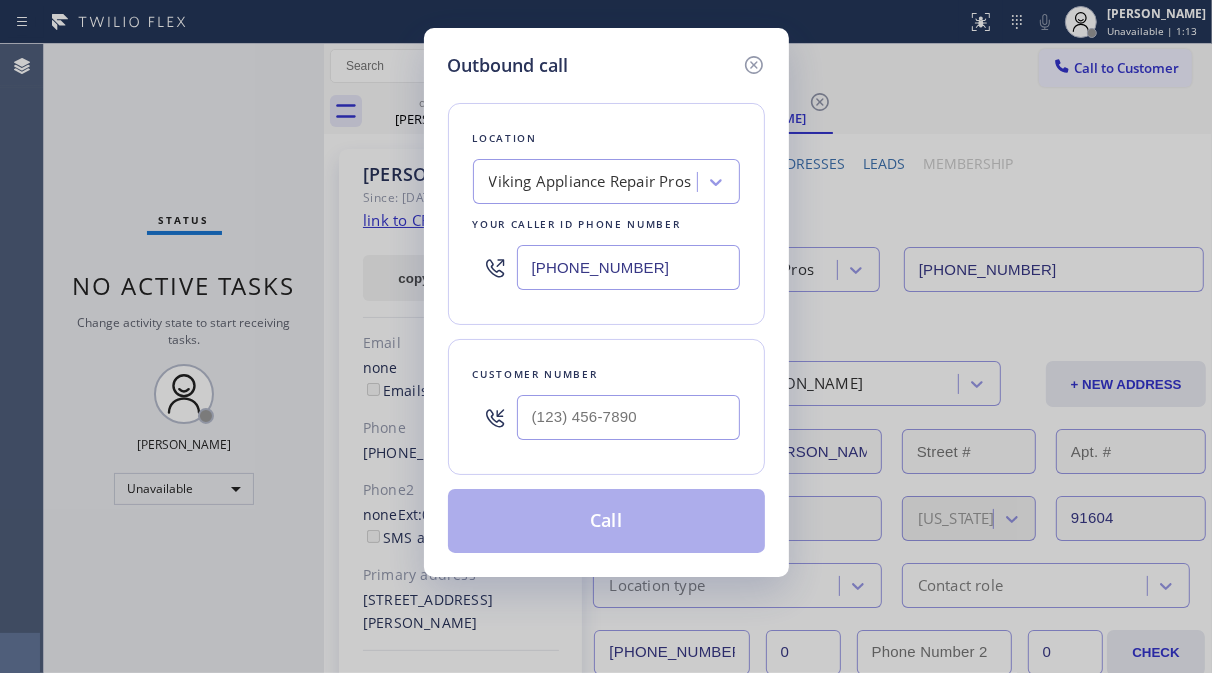 click at bounding box center (628, 417) 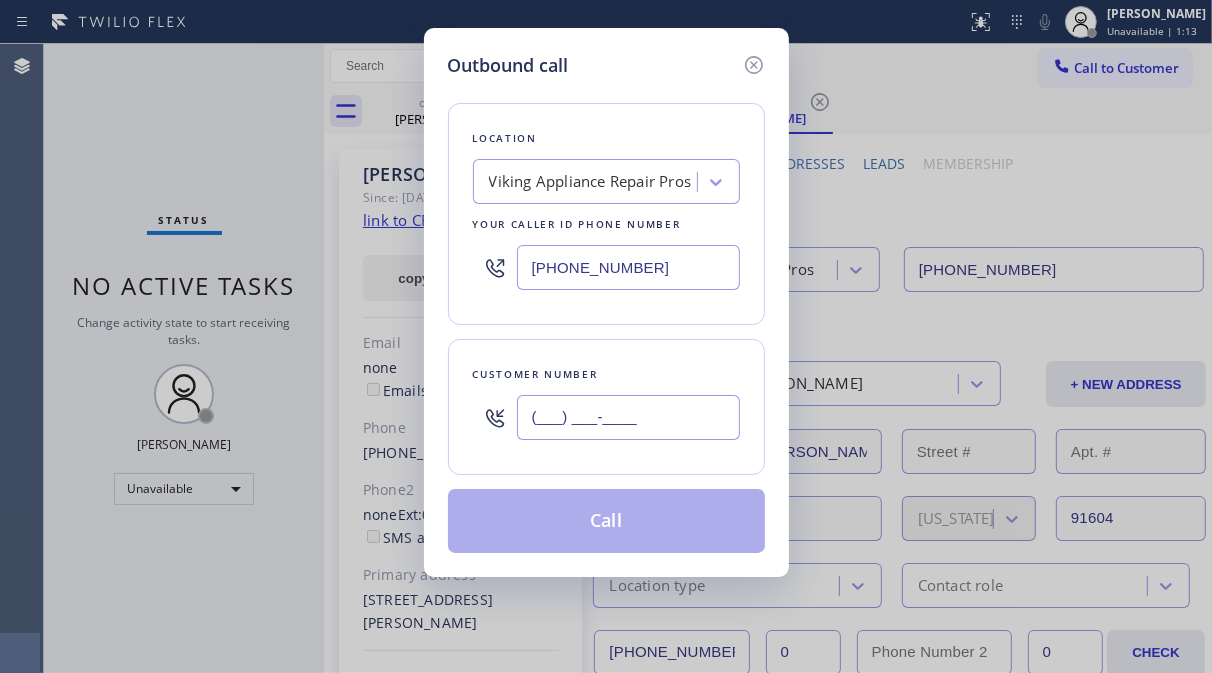 click on "(___) ___-____" at bounding box center [628, 417] 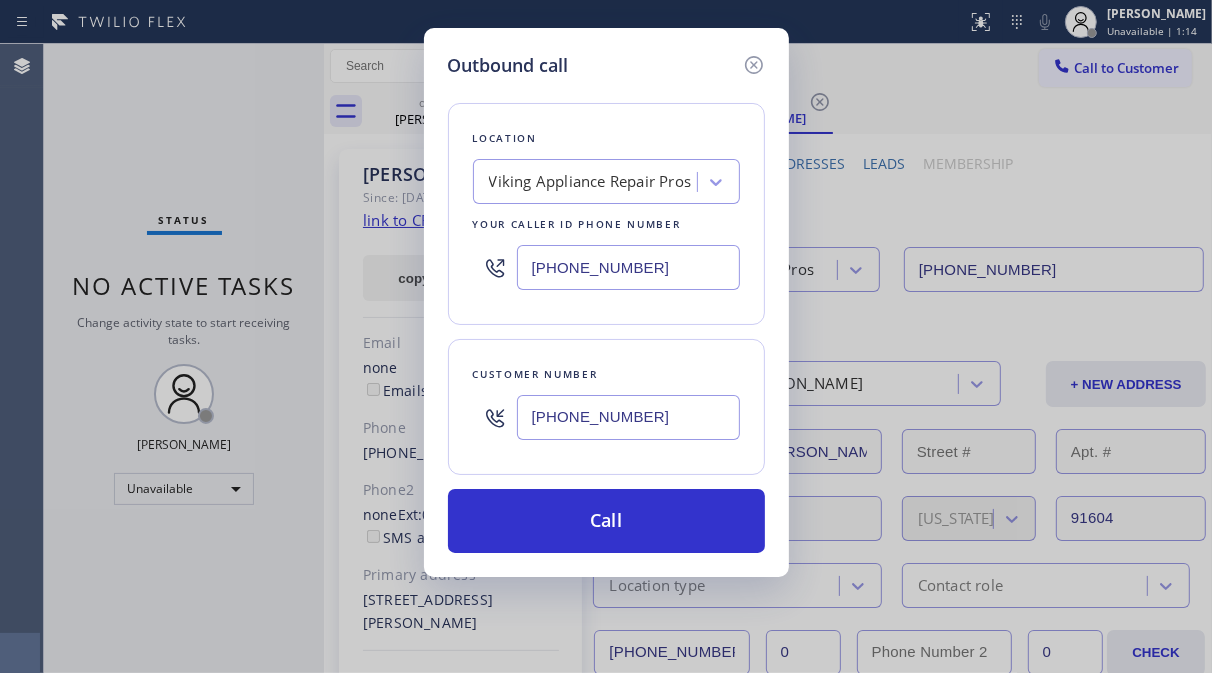 type on "(202) 821-5478" 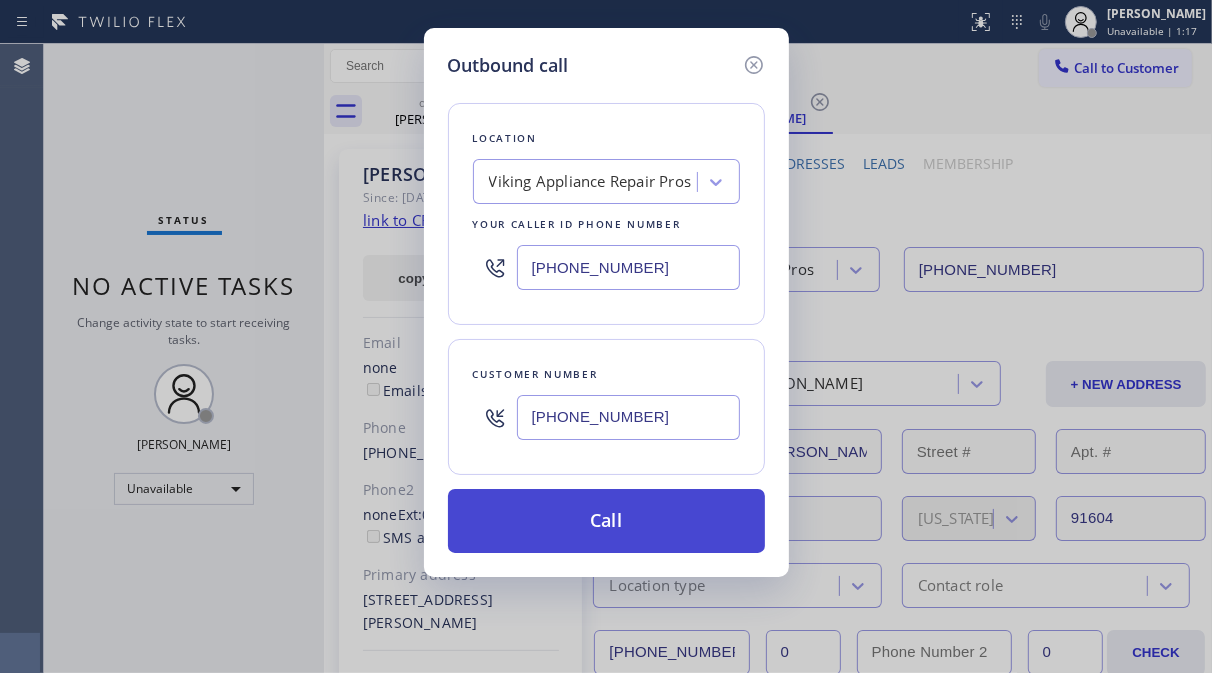 click on "Call" at bounding box center [606, 521] 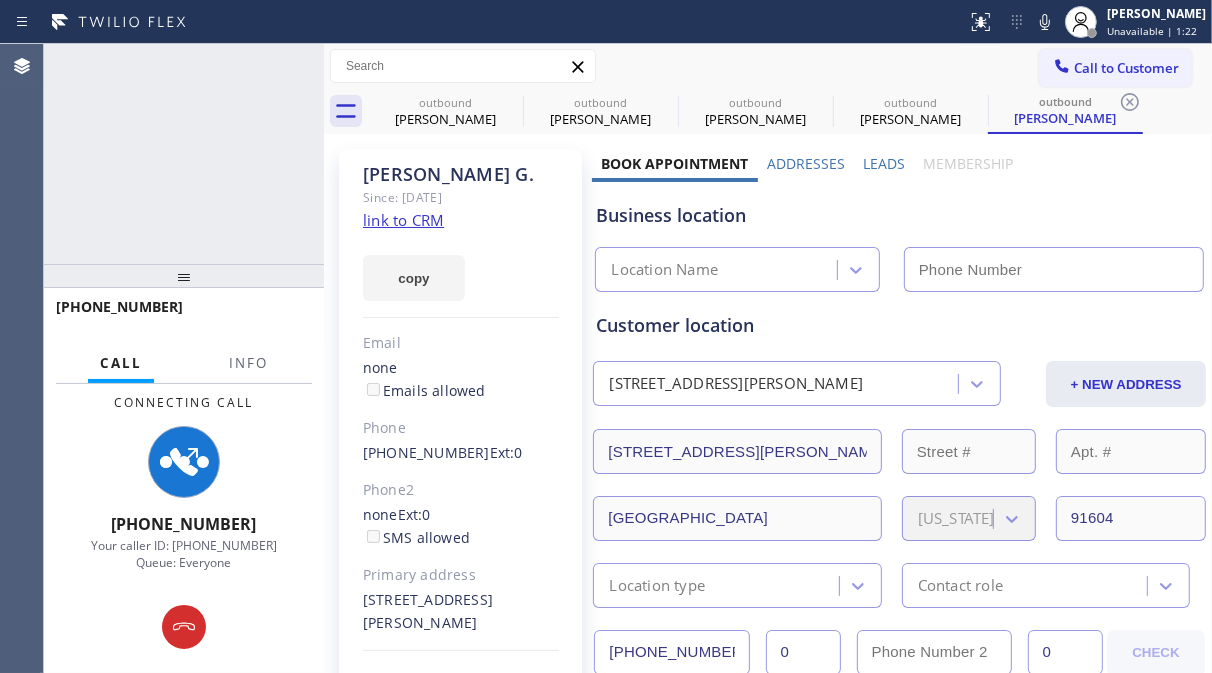 type on "(855) 666-9755" 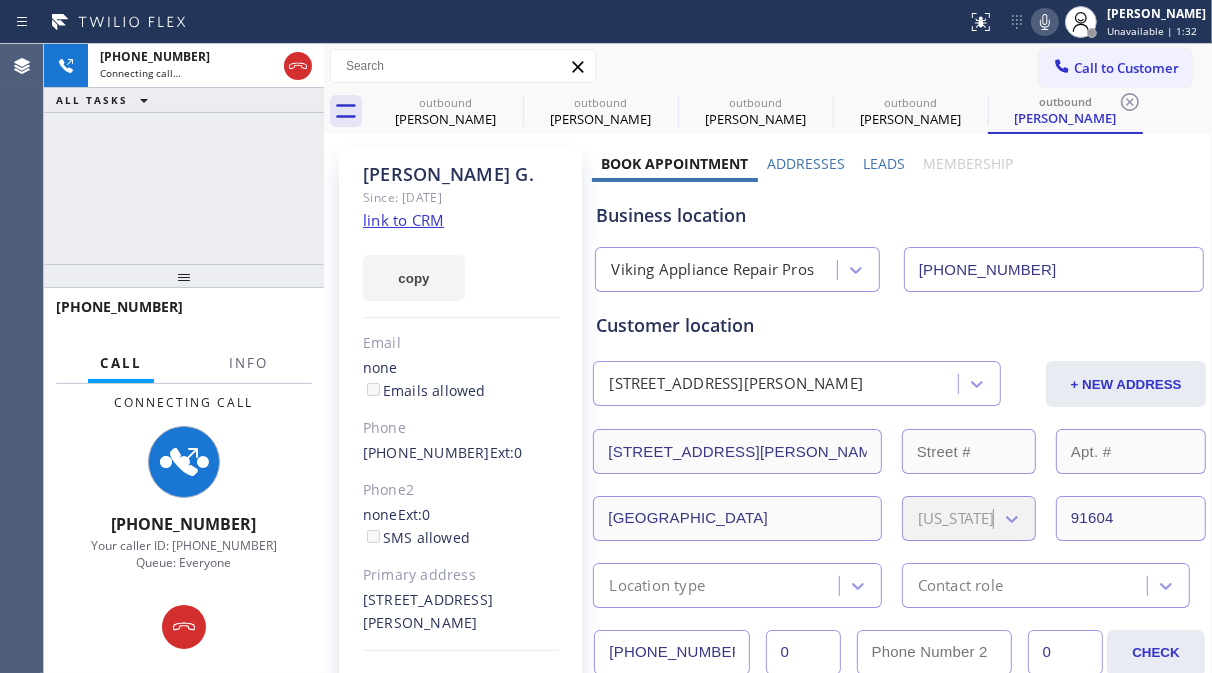 click 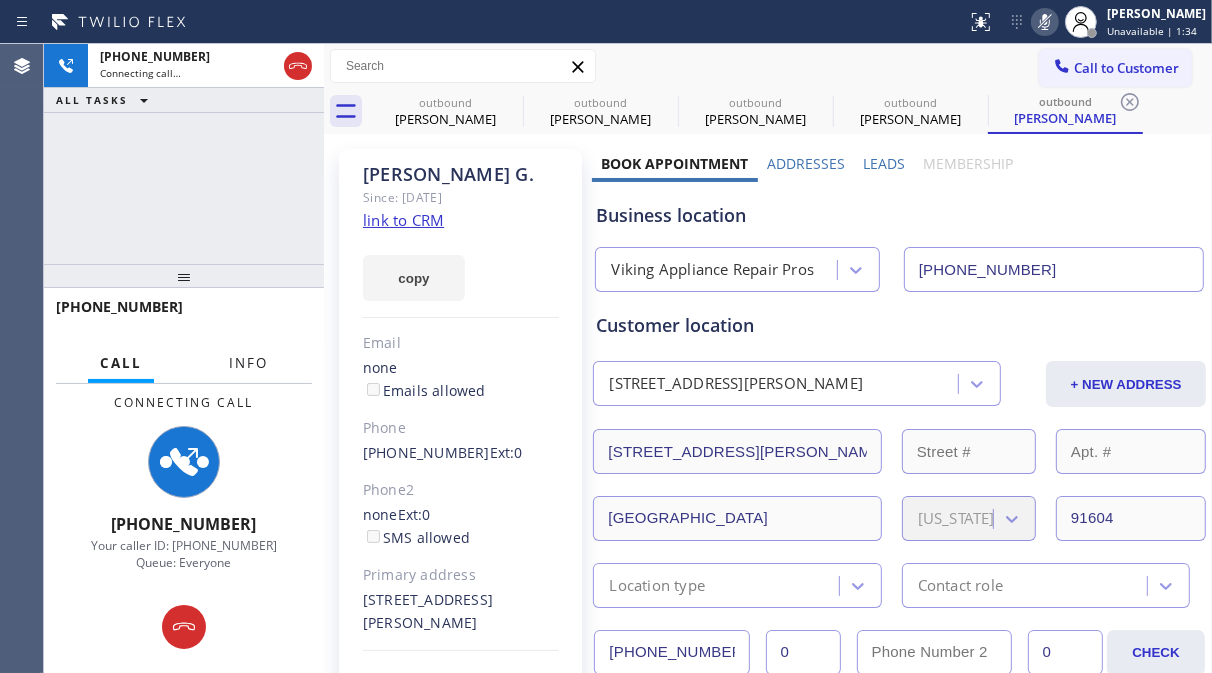 click on "Info" at bounding box center [248, 363] 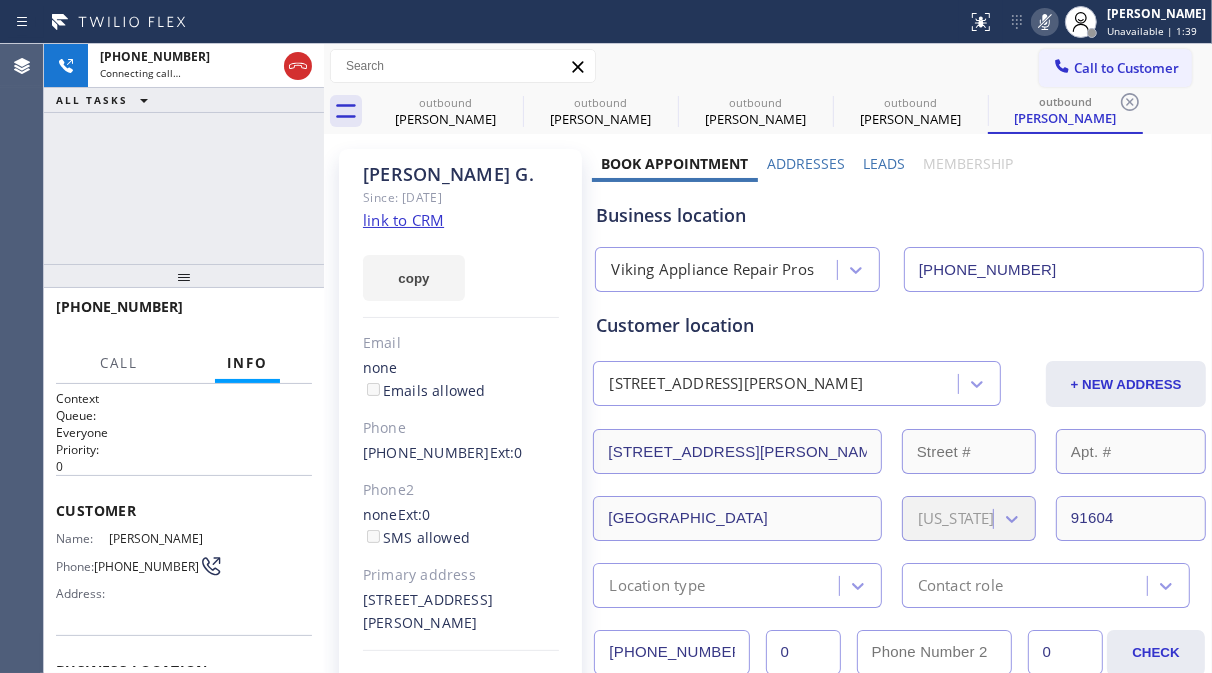 click on "Greg    G. Since: 20 may 2020 link to CRM copy Email none  Emails allowed Phone (202) 821-5478  Ext:  0 Phone2 none  Ext:  0  SMS allowed Primary address  11510 Dona Dorotea Dr Studio City, 91604 CA EDIT Outbound call Location Viking Appliance Repair Pros Your caller id phone number (855) 666-9755 Customer number Call Benefits" at bounding box center [460, 807] 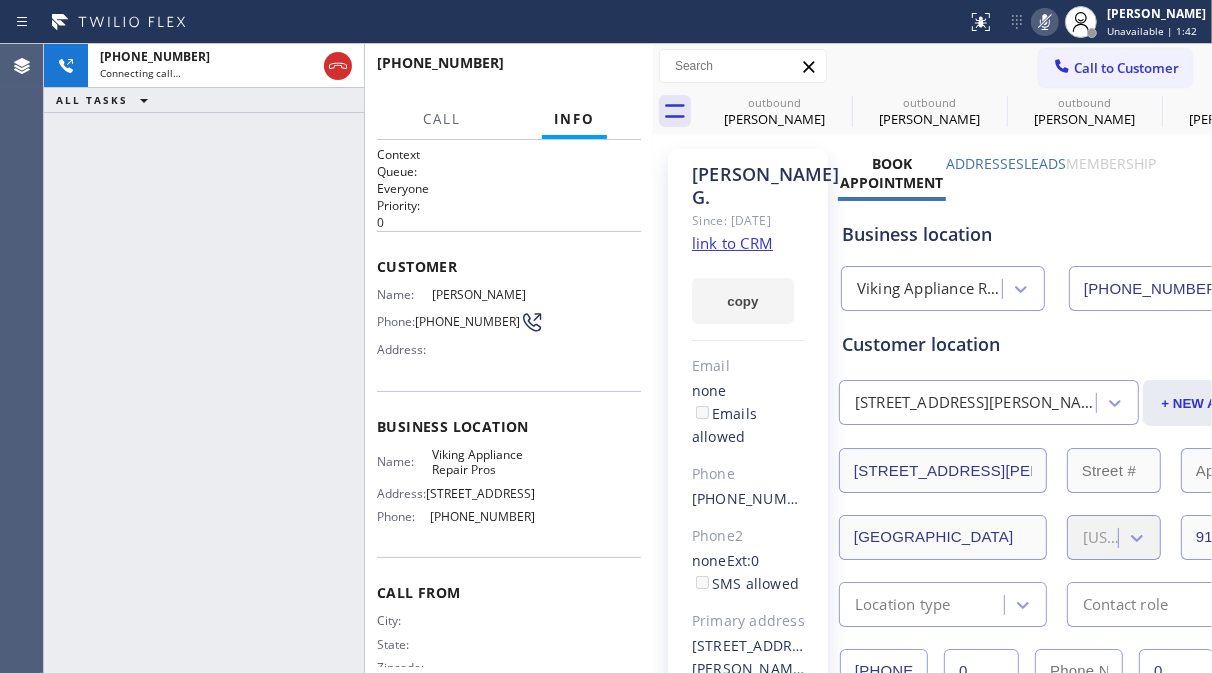 drag, startPoint x: 325, startPoint y: 212, endPoint x: 654, endPoint y: 255, distance: 331.79813 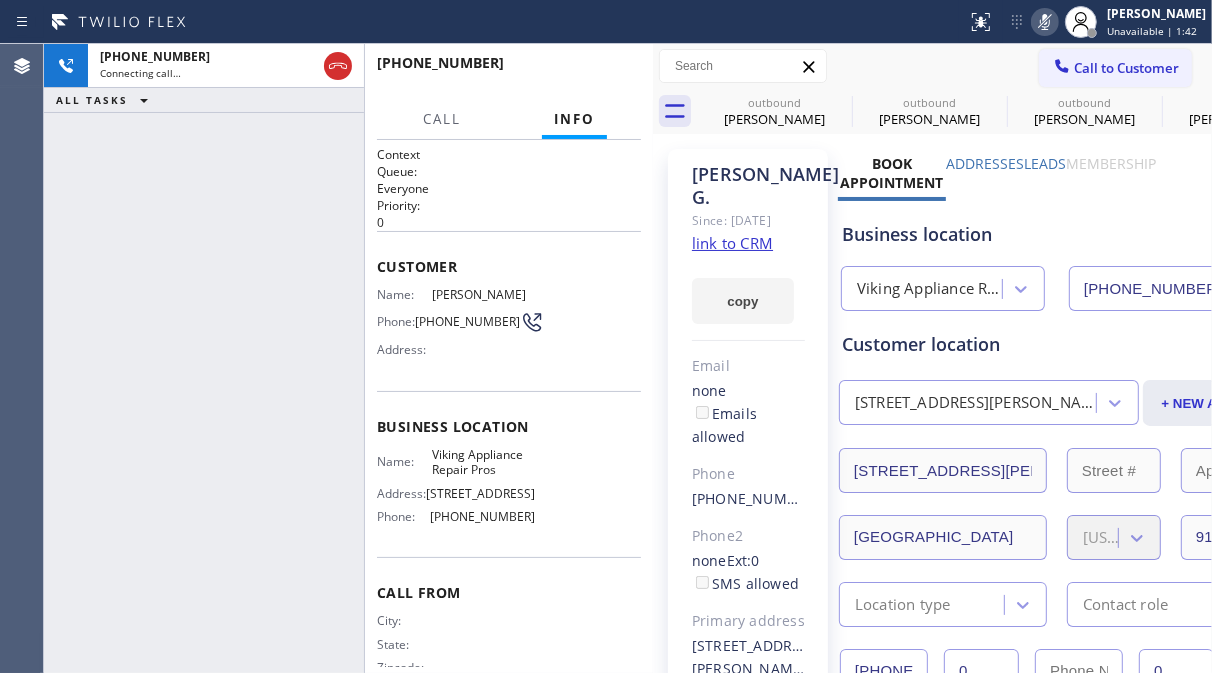 click at bounding box center (653, 358) 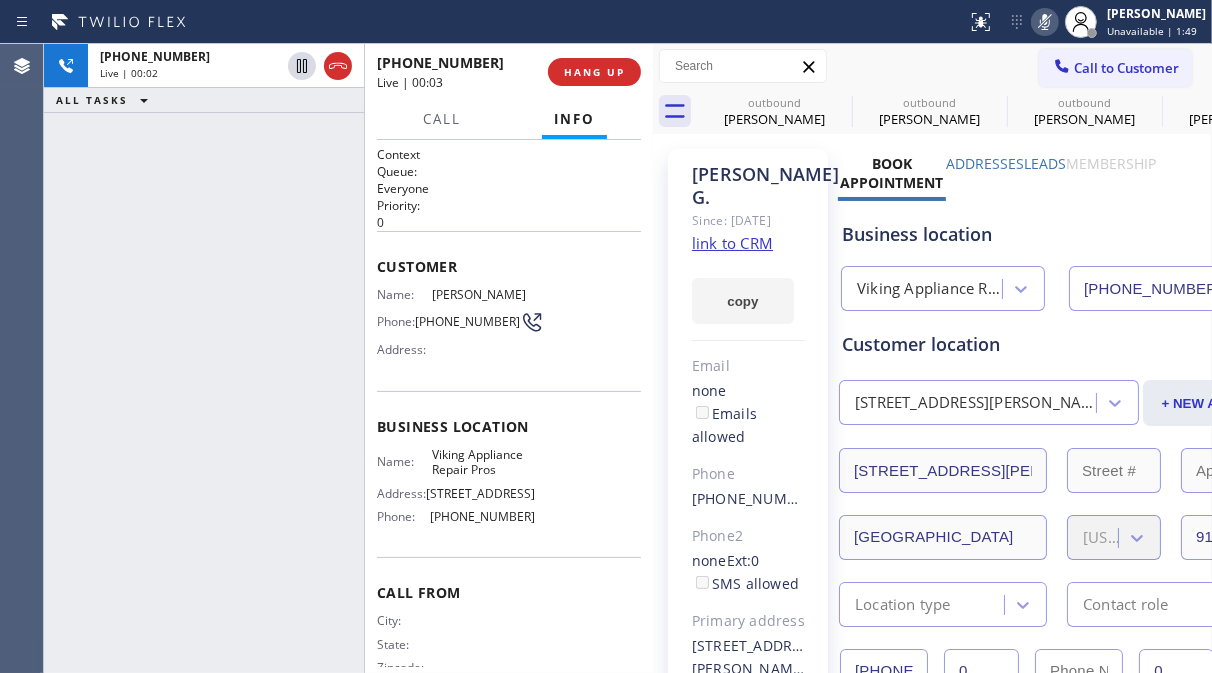 click on "+12028215478 Live | 00:02 ALL TASKS ALL TASKS ACTIVE TASKS TASKS IN WRAP UP" at bounding box center [204, 358] 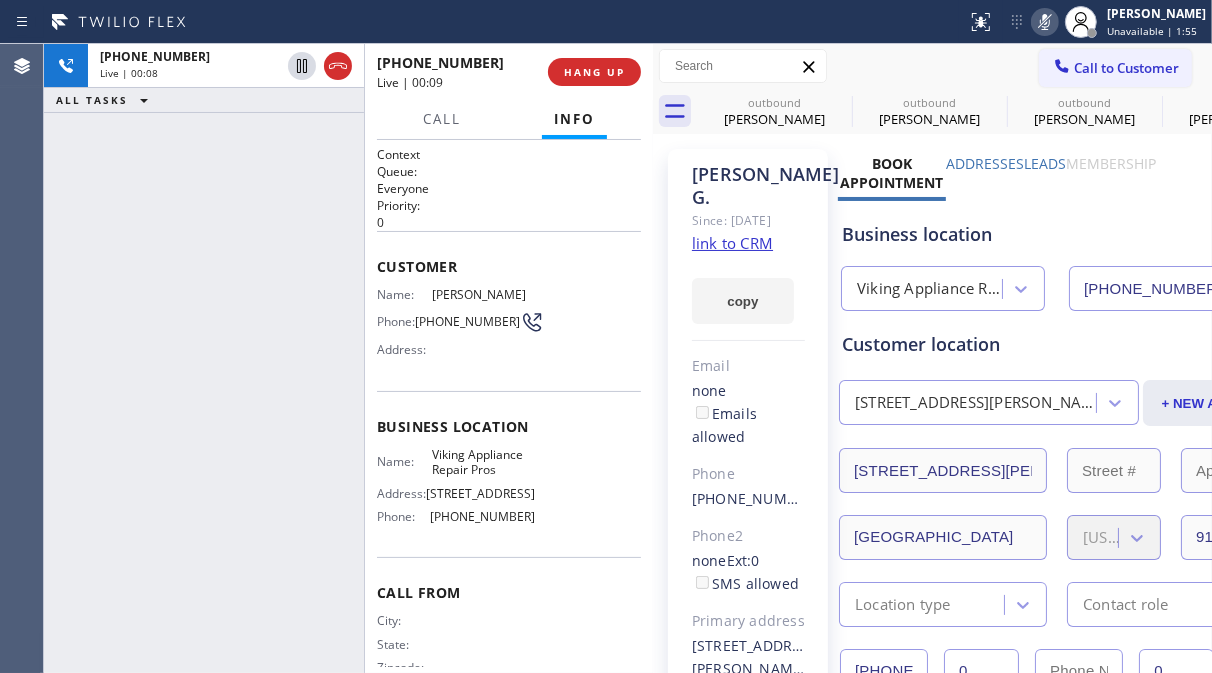 click on "+12028215478 Live | 00:08 ALL TASKS ALL TASKS ACTIVE TASKS TASKS IN WRAP UP" at bounding box center (204, 358) 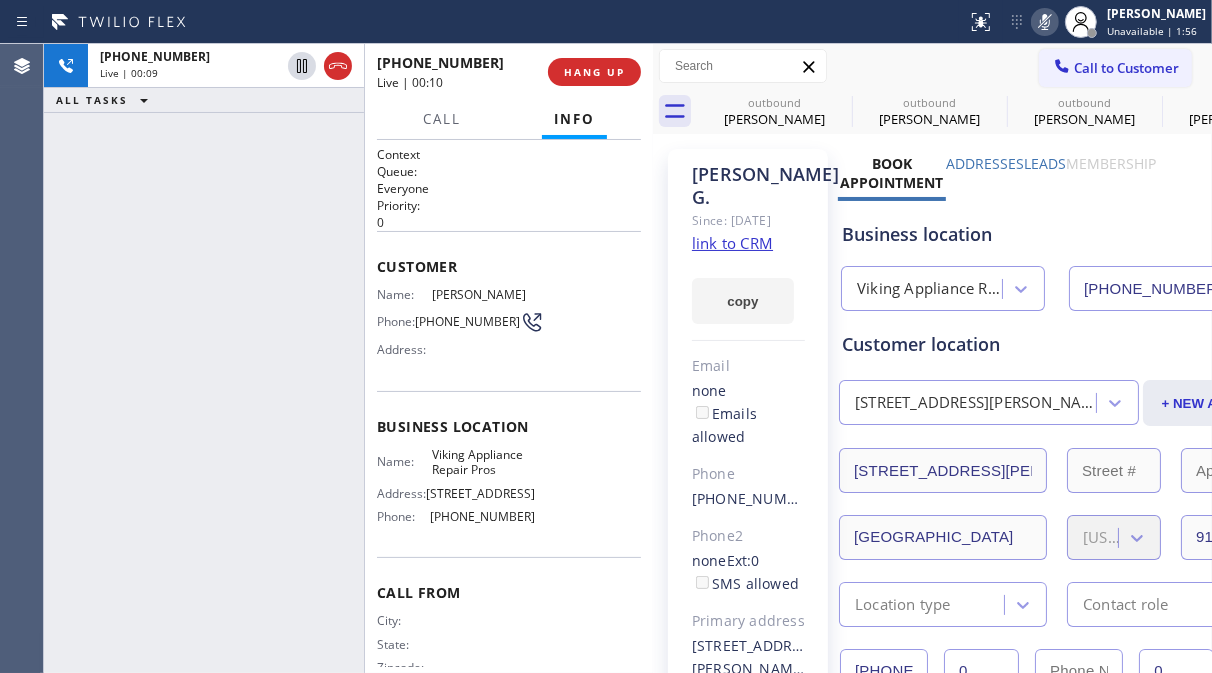 click 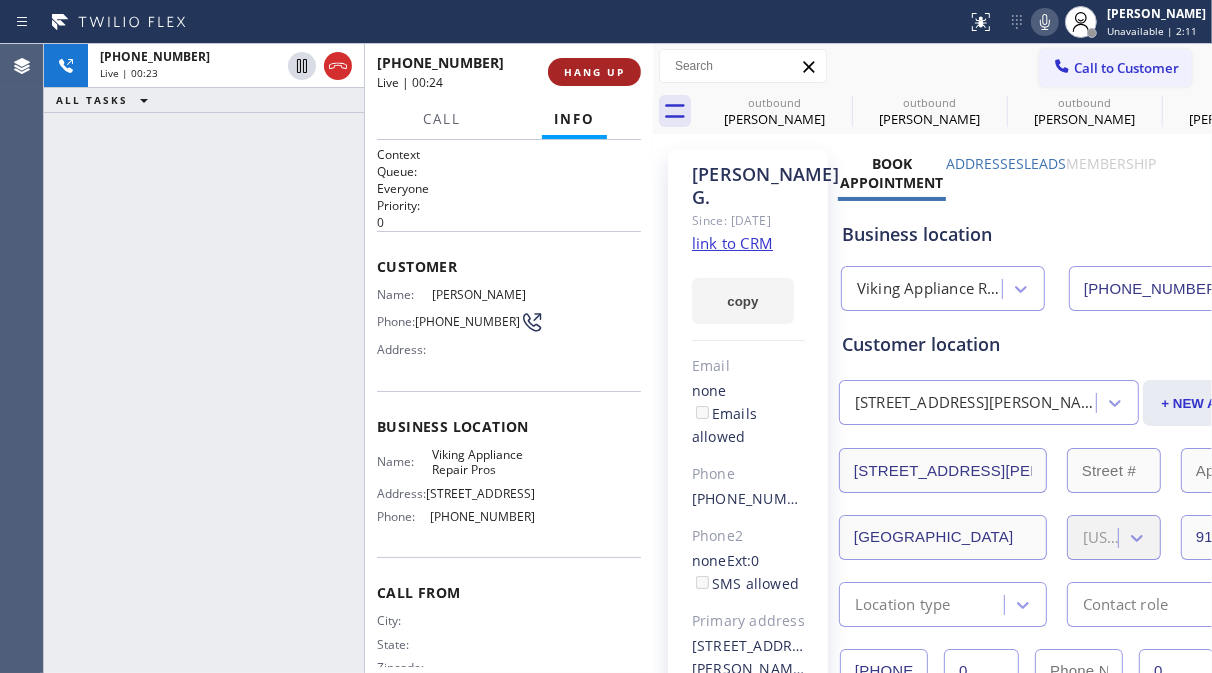 click on "HANG UP" at bounding box center (594, 72) 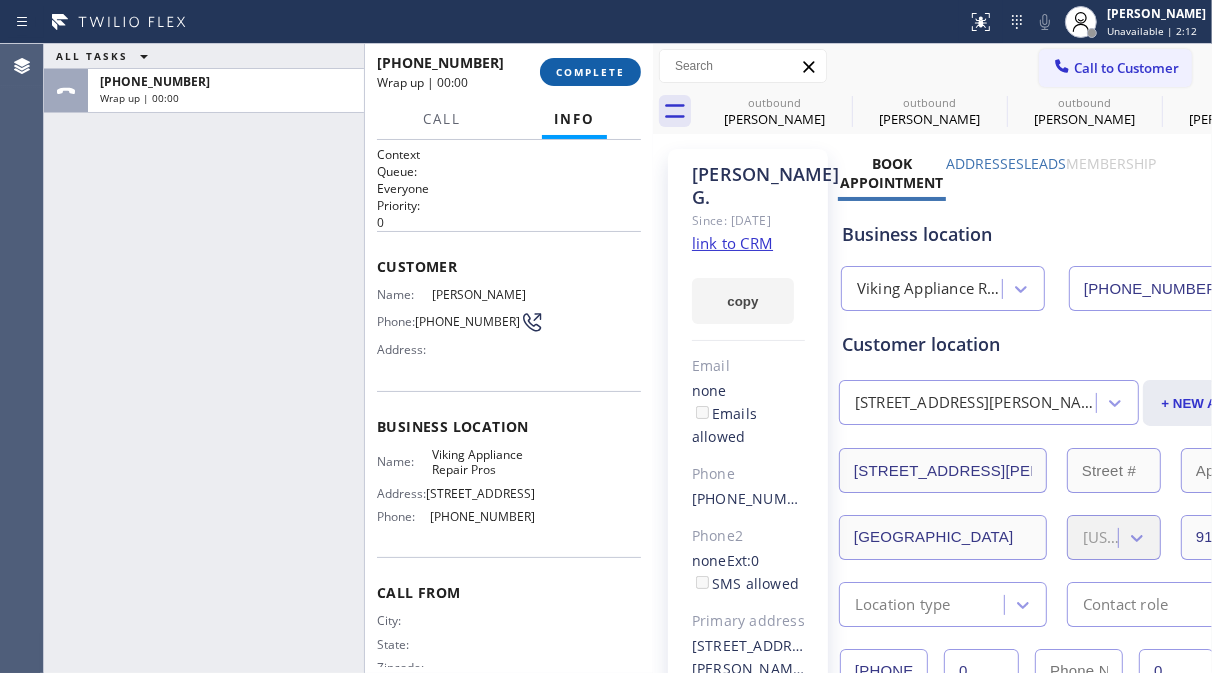 click on "COMPLETE" at bounding box center (590, 72) 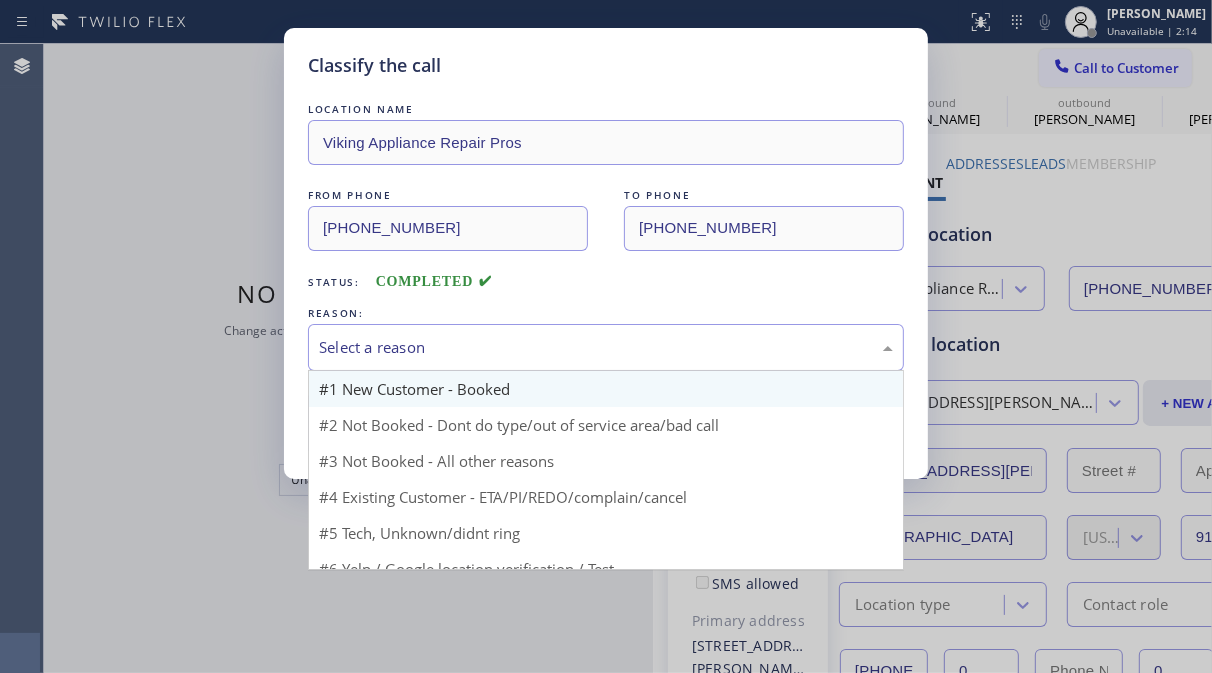 drag, startPoint x: 616, startPoint y: 350, endPoint x: 632, endPoint y: 402, distance: 54.405884 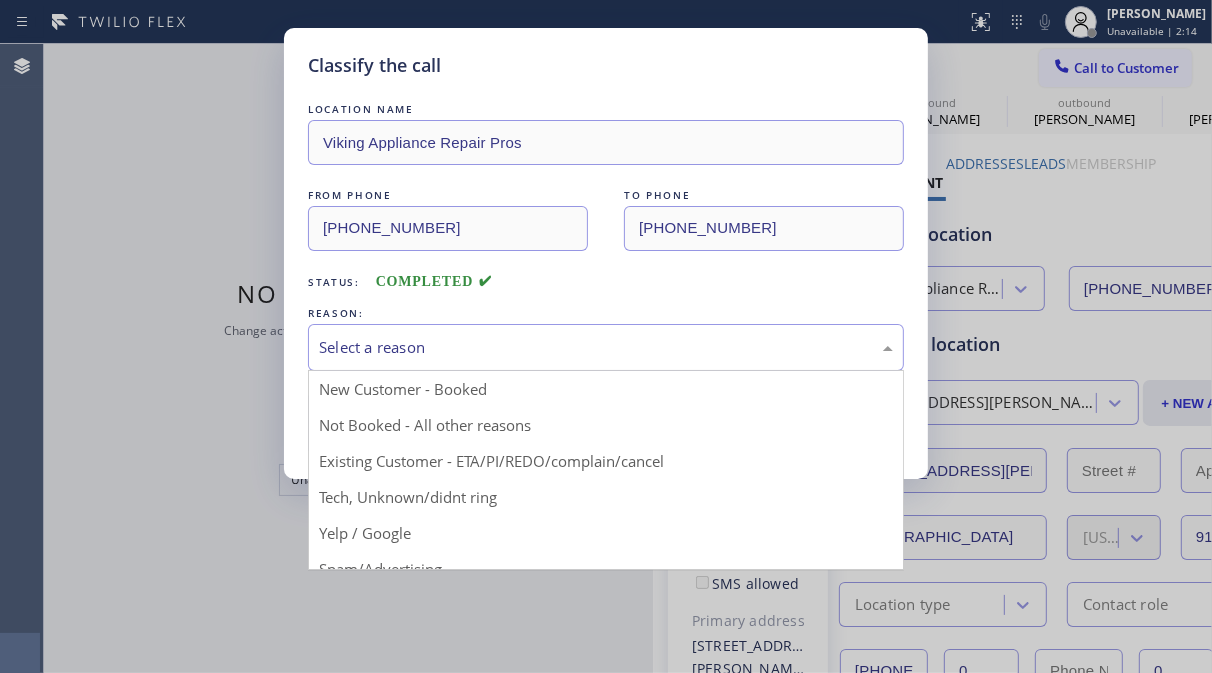 drag, startPoint x: 624, startPoint y: 451, endPoint x: 468, endPoint y: 418, distance: 159.4522 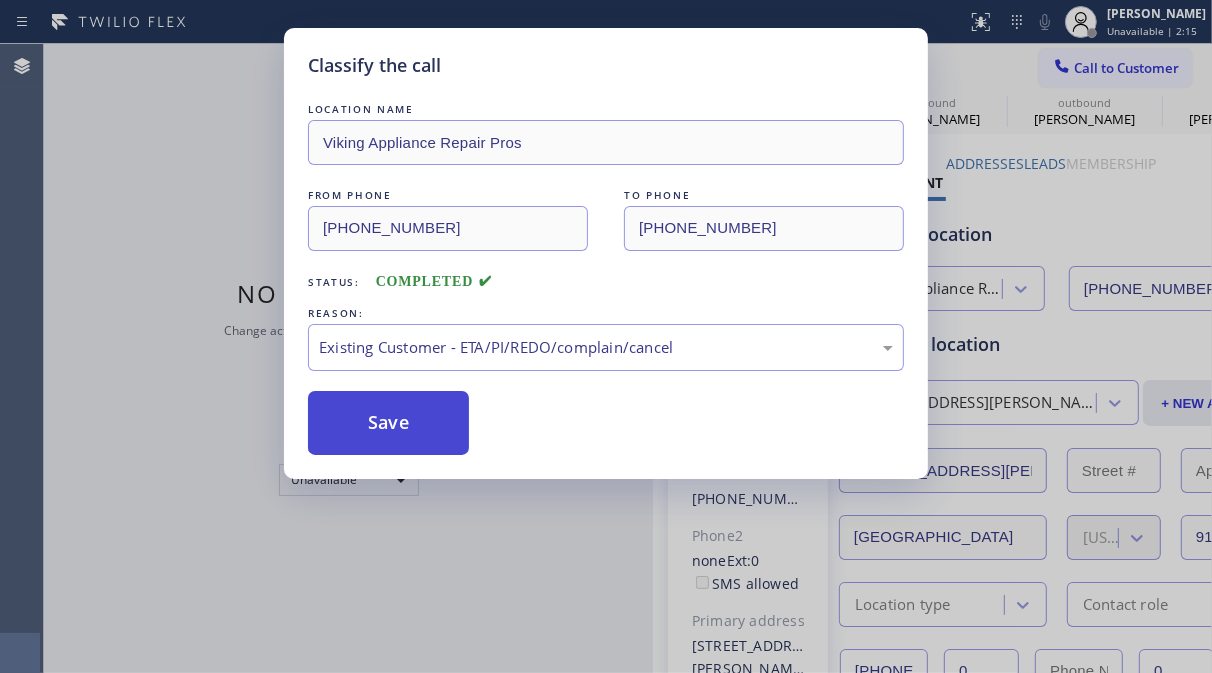 click on "Save" at bounding box center (388, 423) 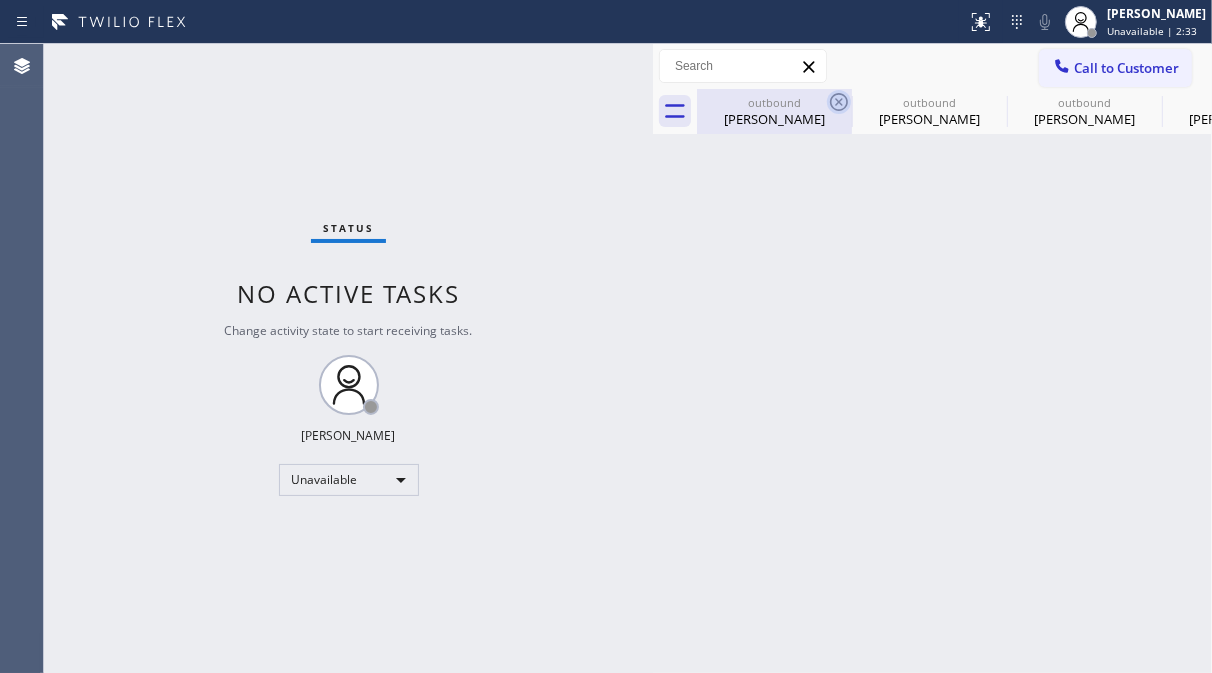 click 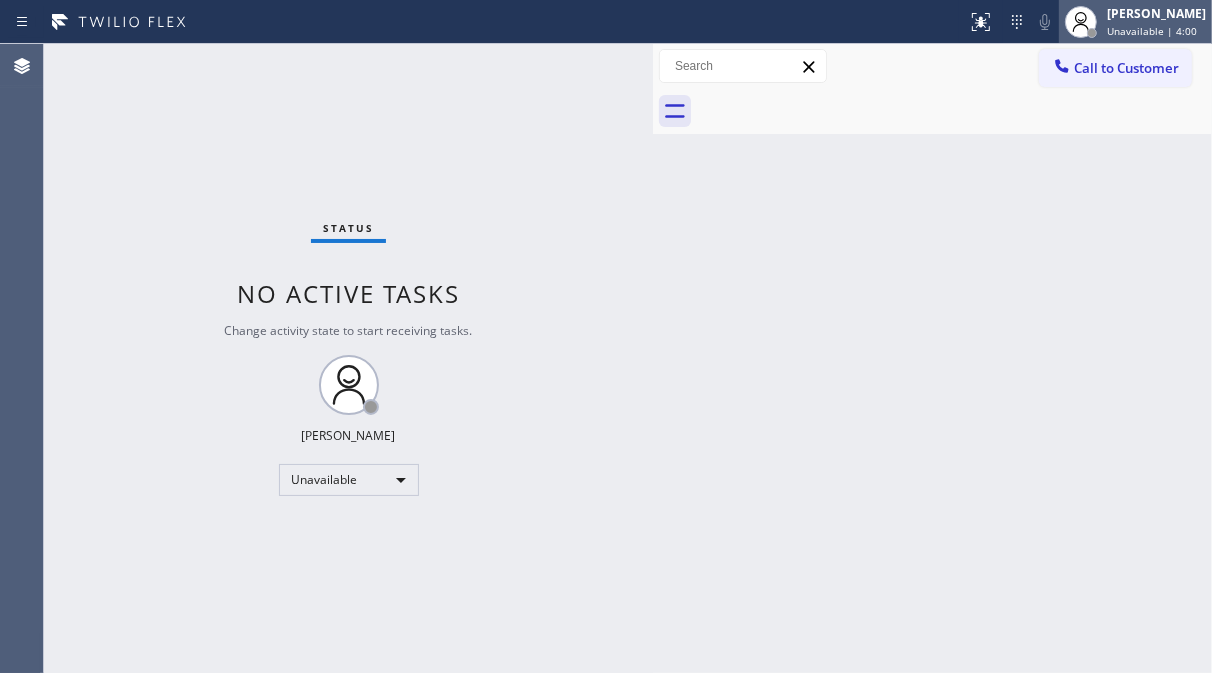 click on "Unavailable | 4:00" at bounding box center (1152, 31) 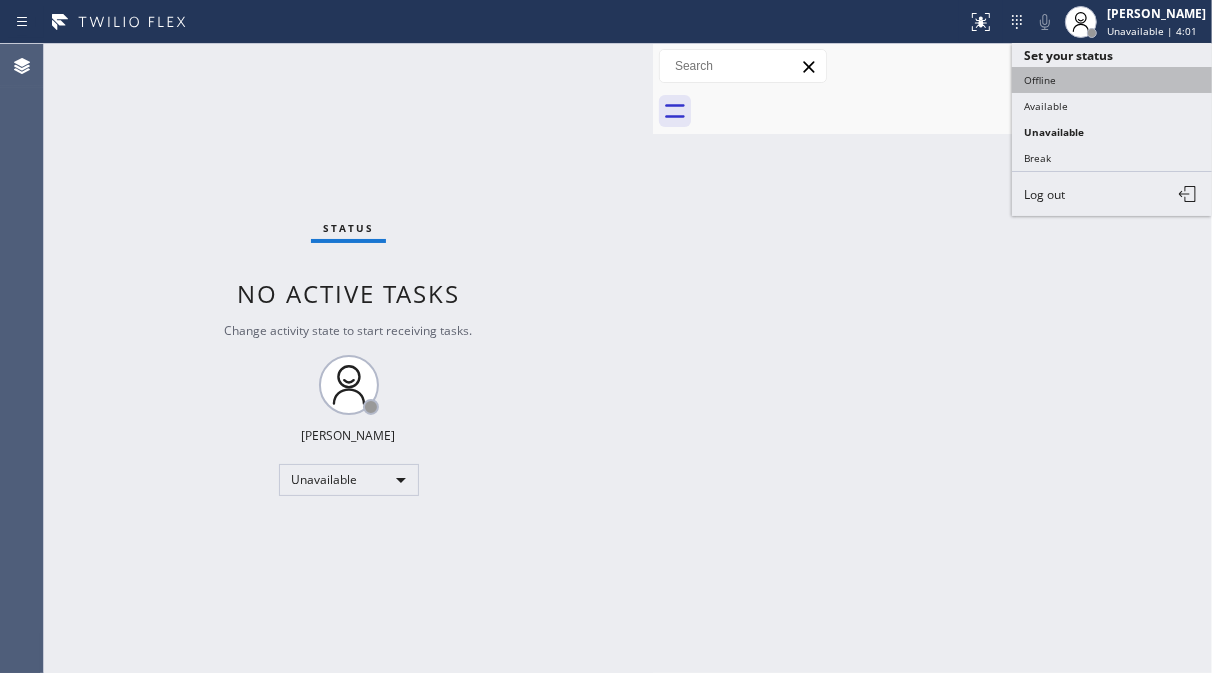 click on "Offline" at bounding box center (1112, 80) 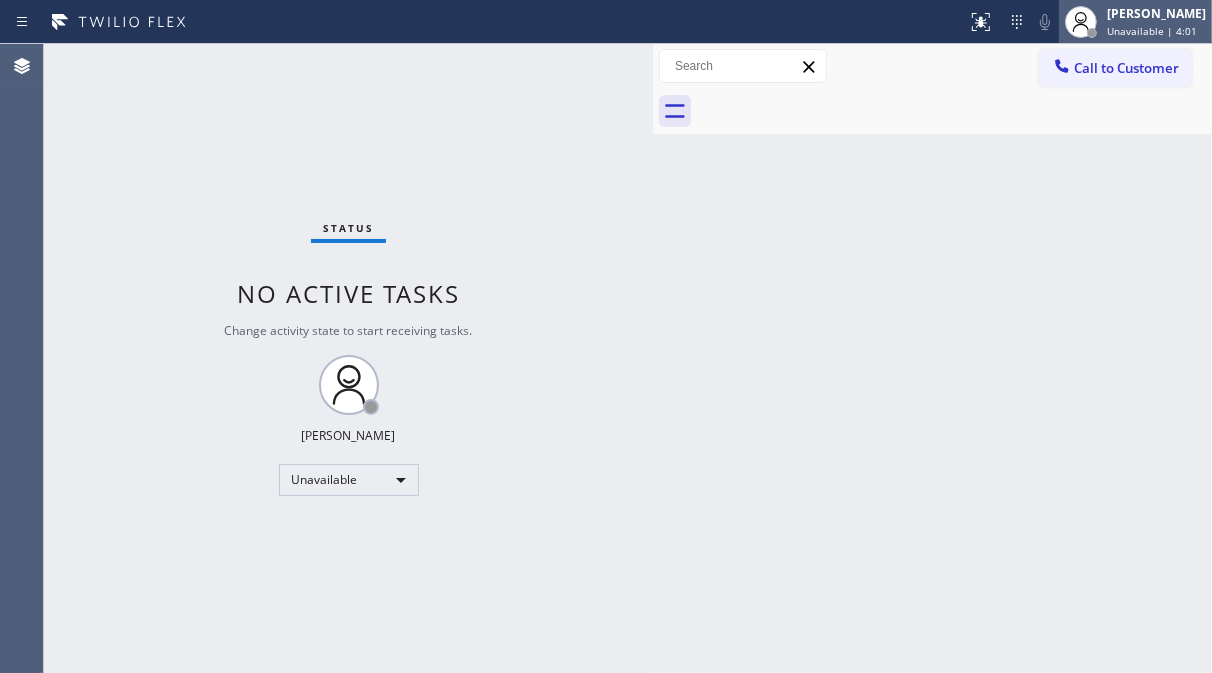 click on "Unavailable | 4:01" at bounding box center [1152, 31] 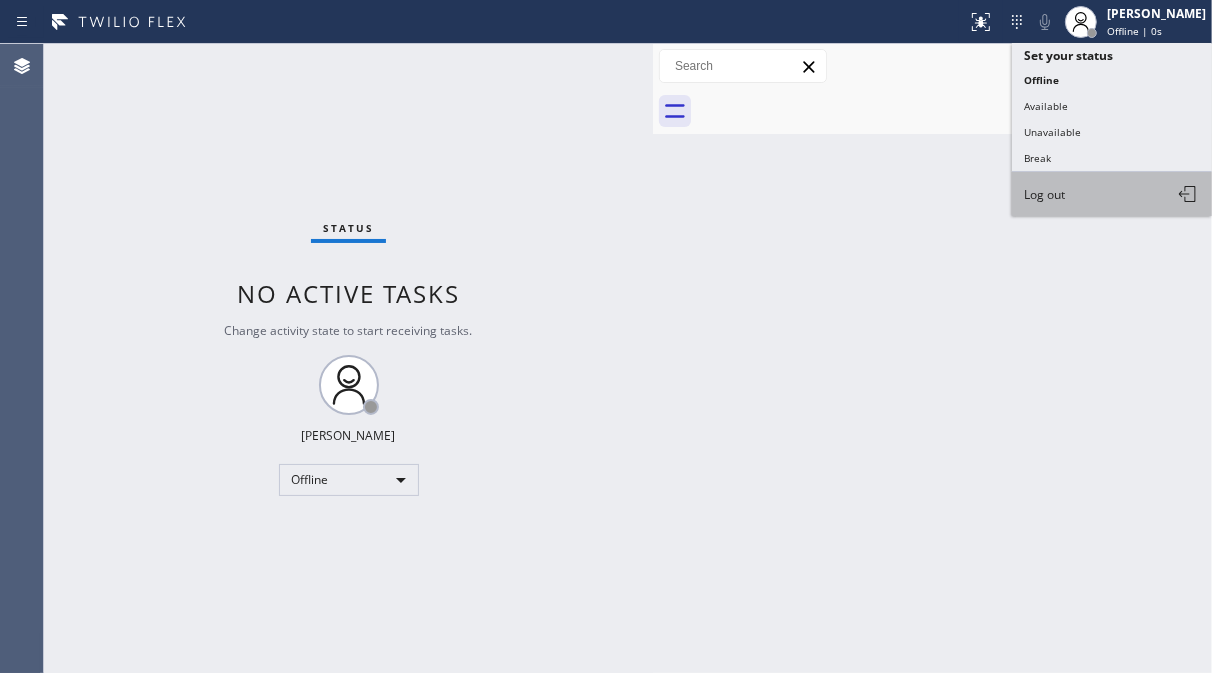 click on "Log out" at bounding box center [1044, 194] 